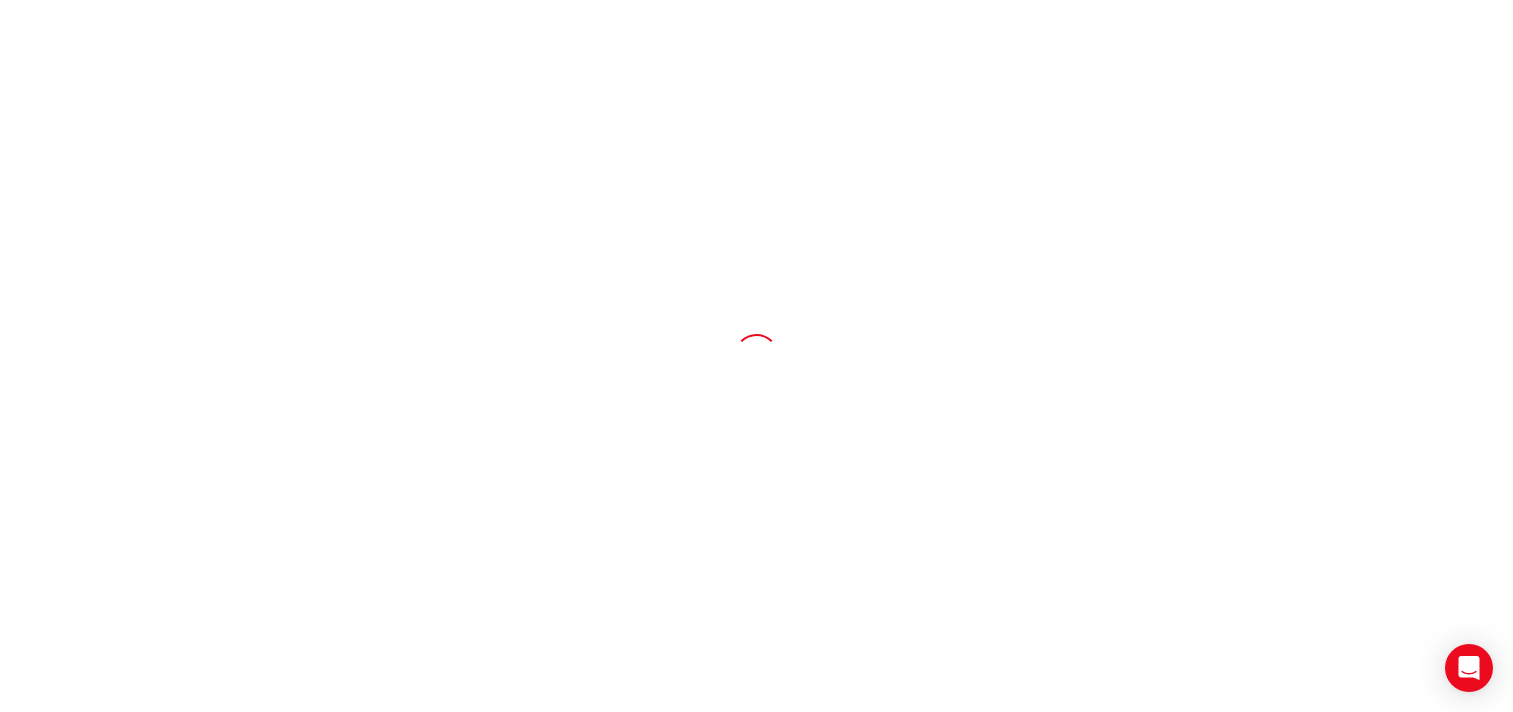 scroll, scrollTop: 0, scrollLeft: 0, axis: both 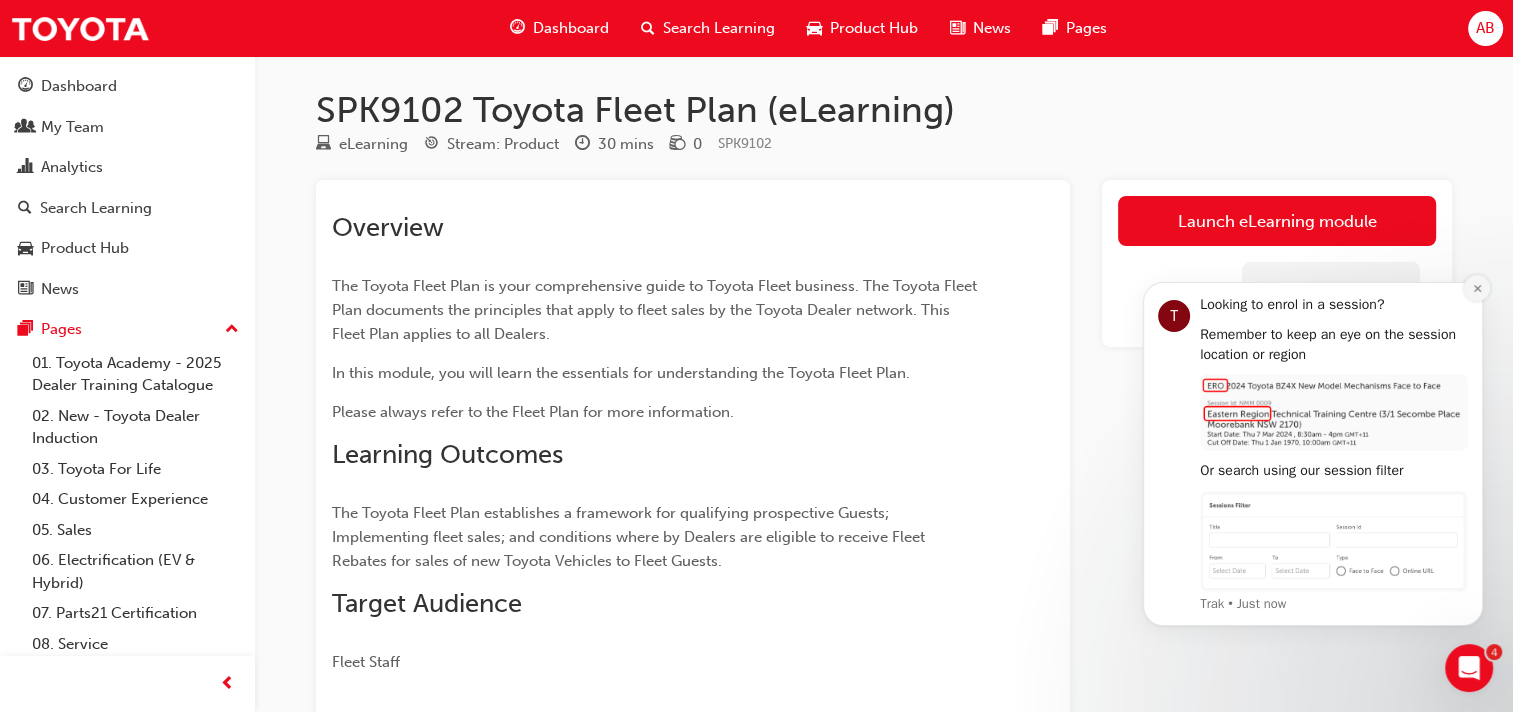 click 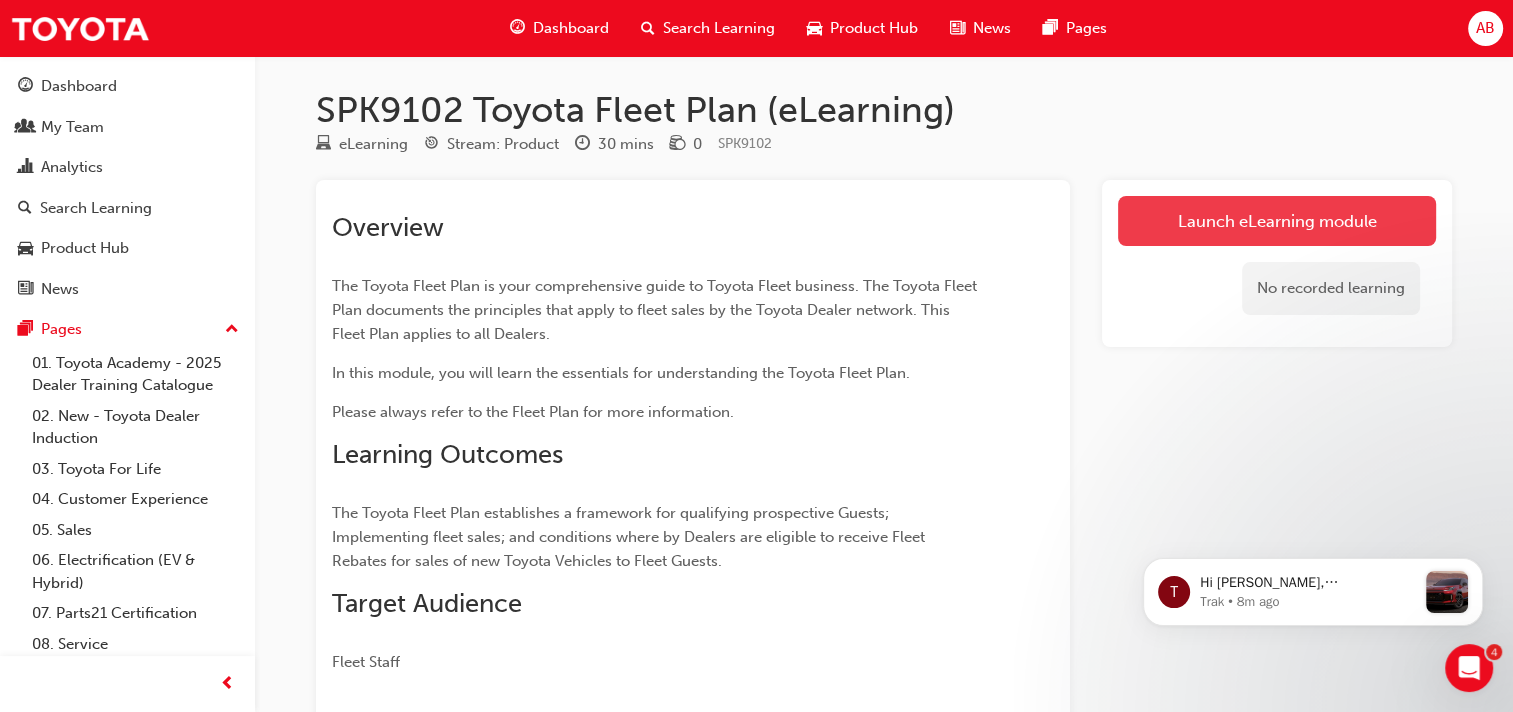 click on "Launch eLearning module" at bounding box center (1277, 221) 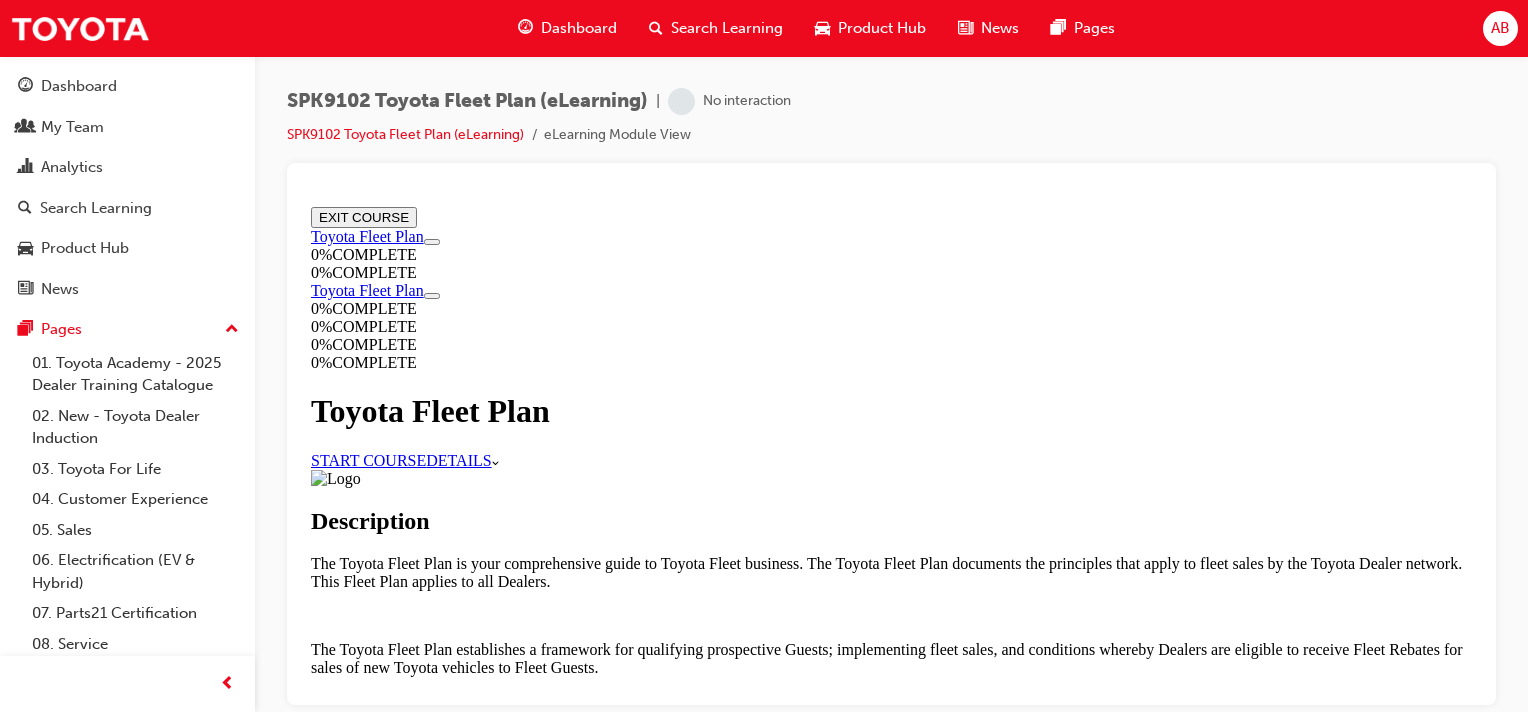 scroll, scrollTop: 0, scrollLeft: 0, axis: both 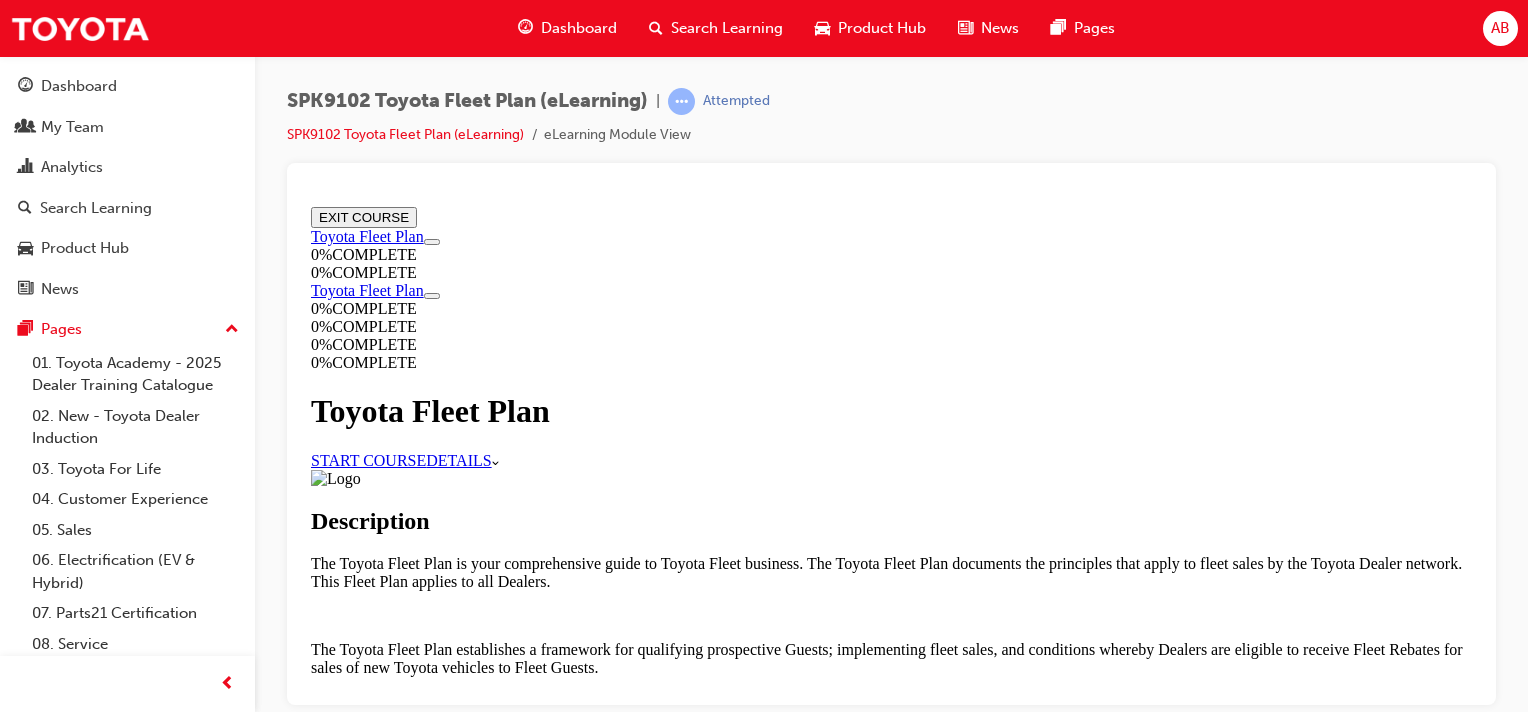 drag, startPoint x: 688, startPoint y: 431, endPoint x: 686, endPoint y: 450, distance: 19.104973 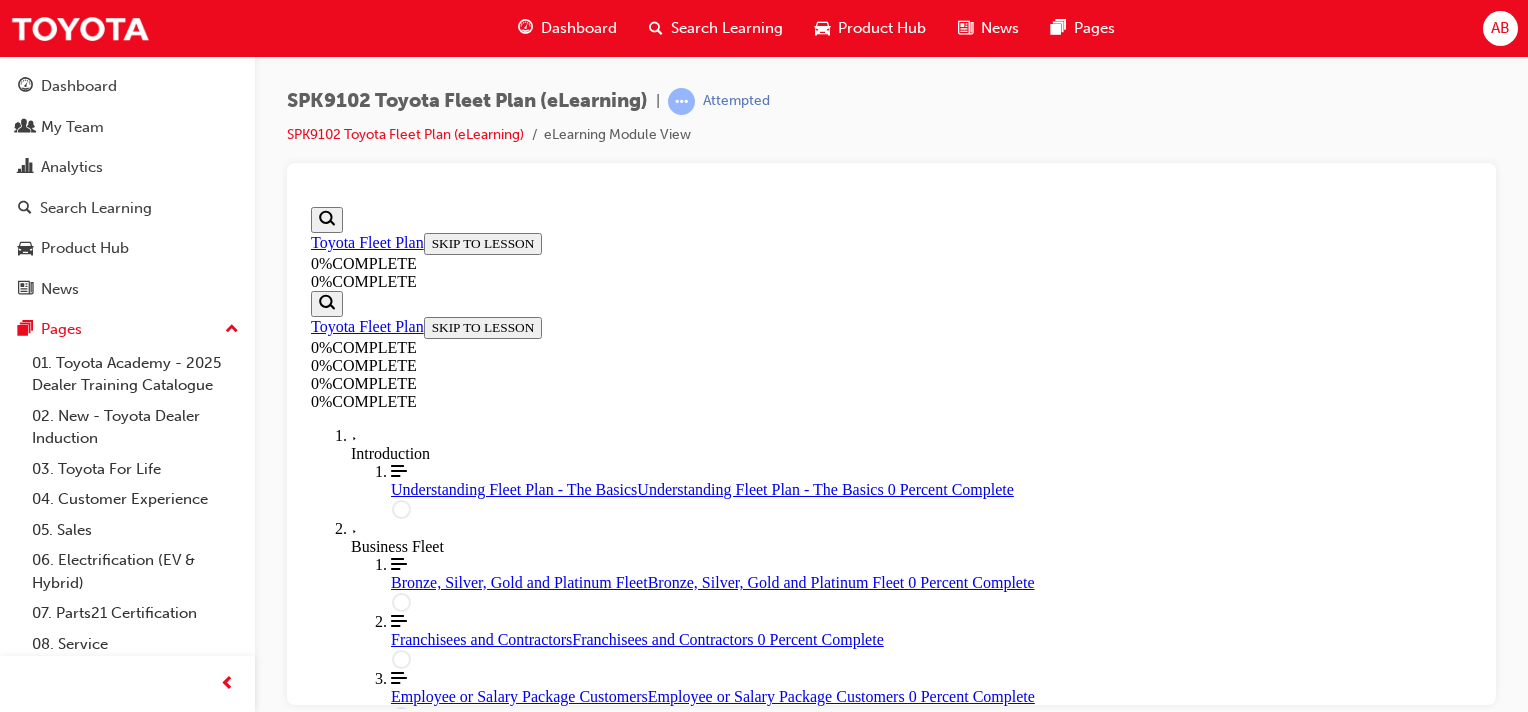 scroll, scrollTop: 269, scrollLeft: 0, axis: vertical 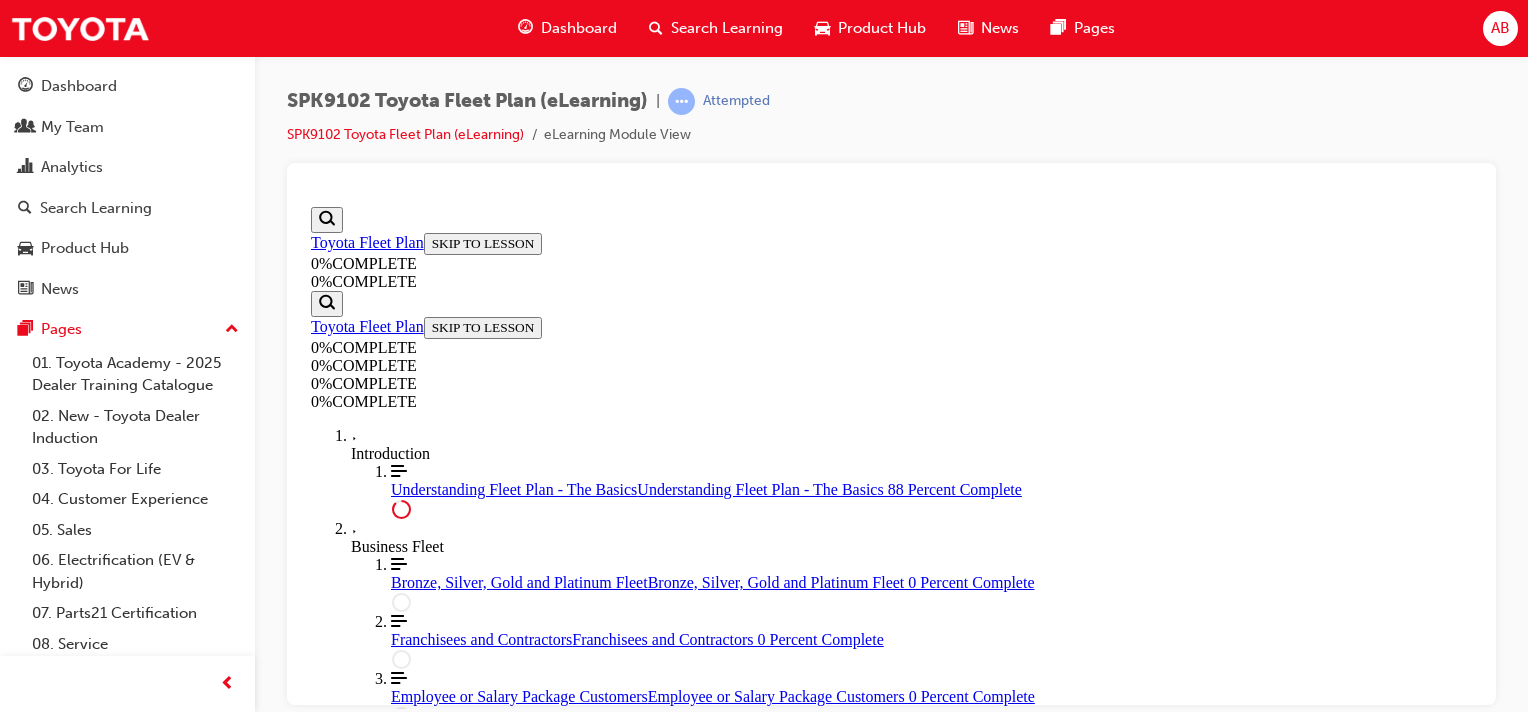 click on "CONTINUE" at bounding box center (354, 3972) 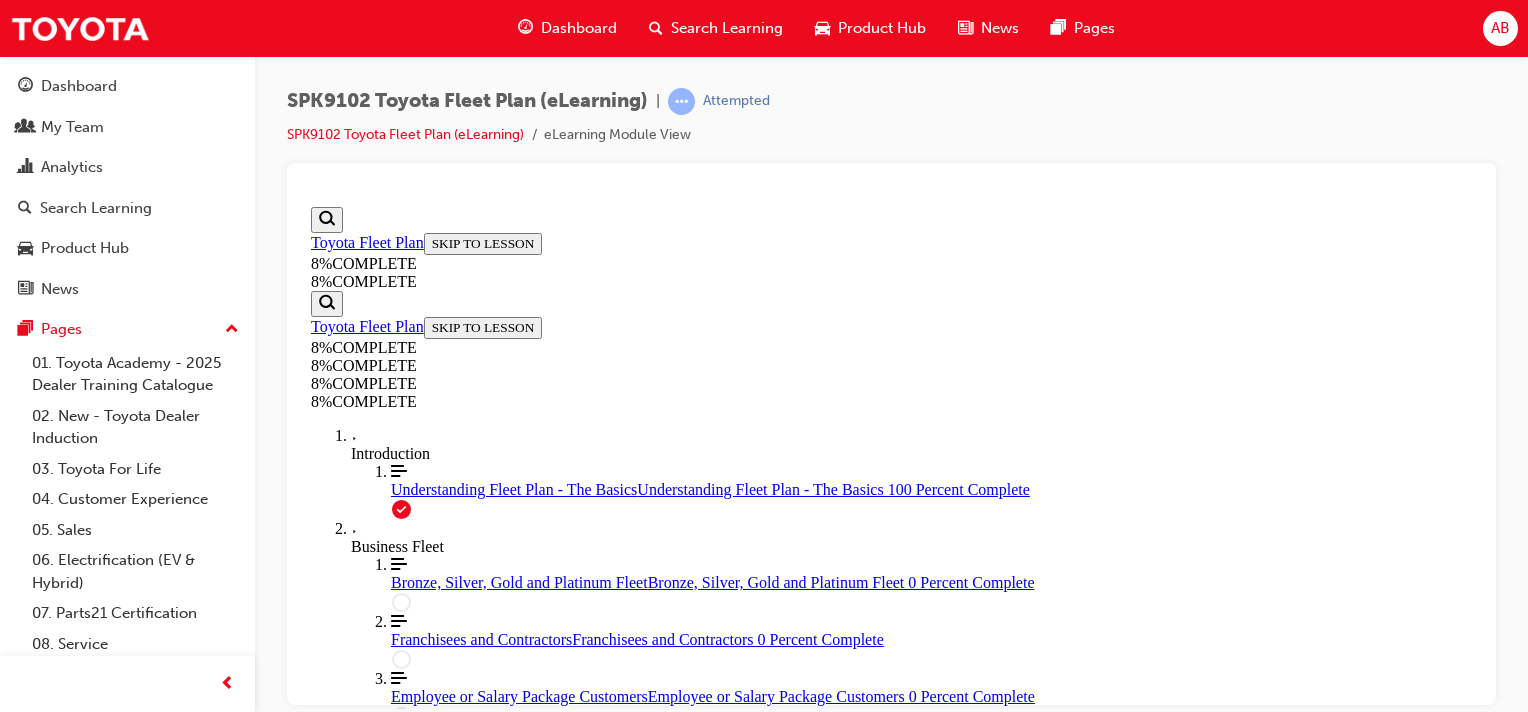 scroll, scrollTop: 0, scrollLeft: 0, axis: both 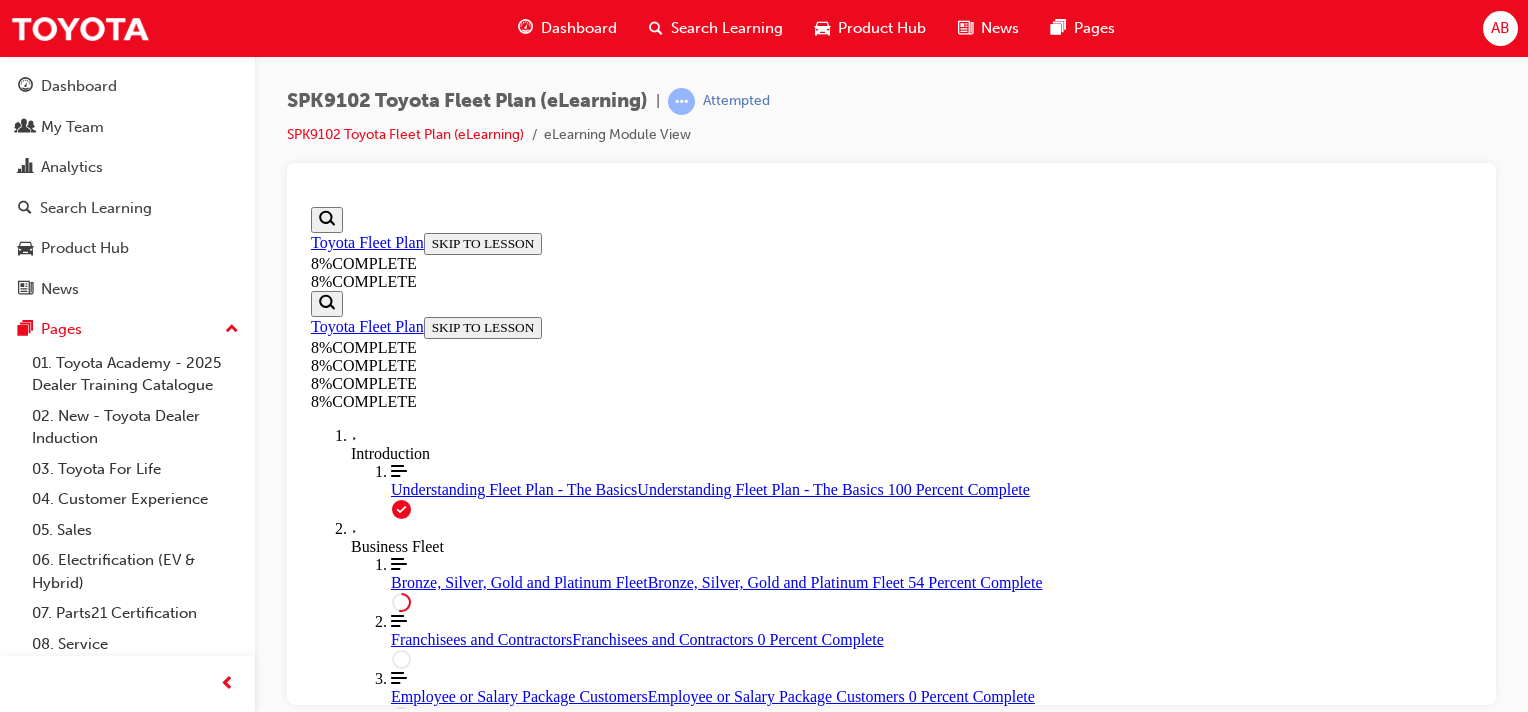 drag, startPoint x: 860, startPoint y: 473, endPoint x: 1021, endPoint y: 427, distance: 167.44252 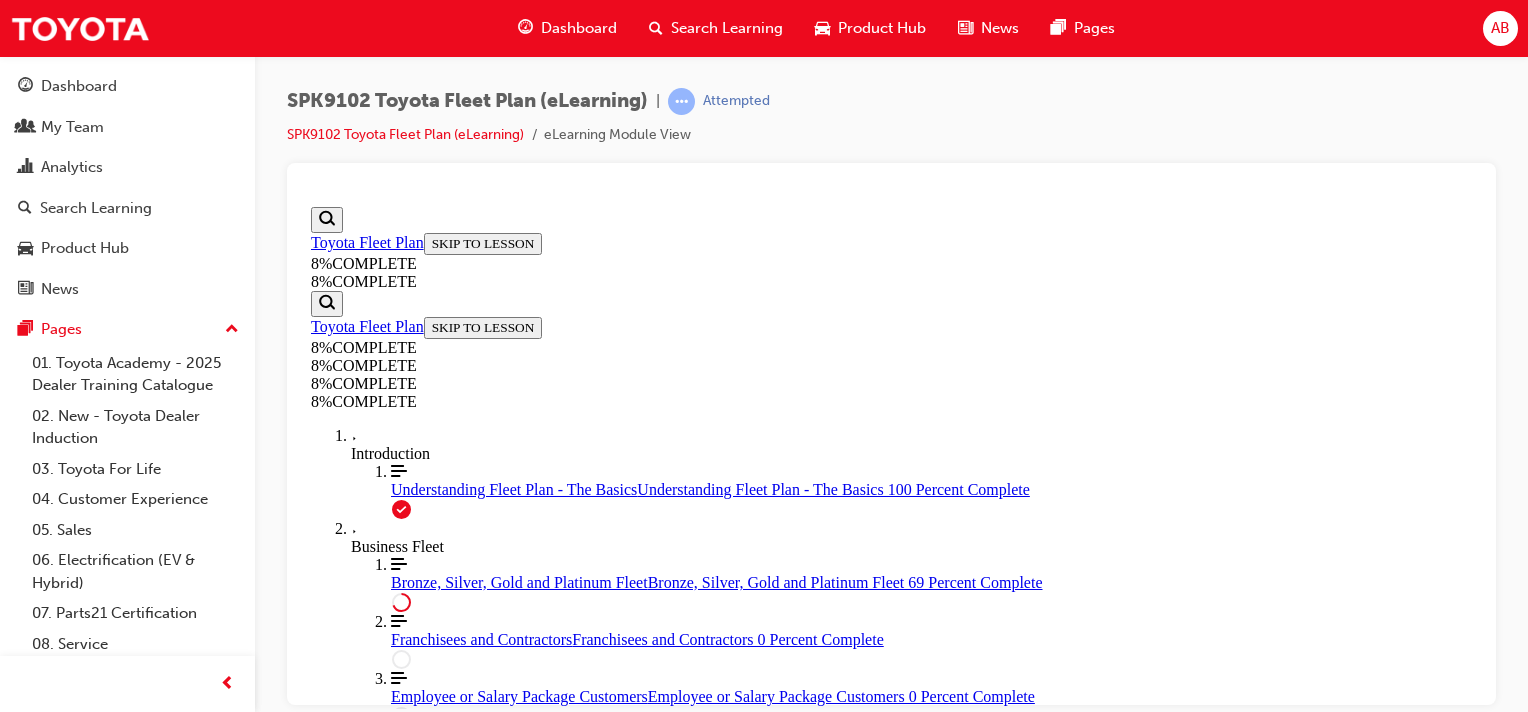 scroll, scrollTop: 5285, scrollLeft: 0, axis: vertical 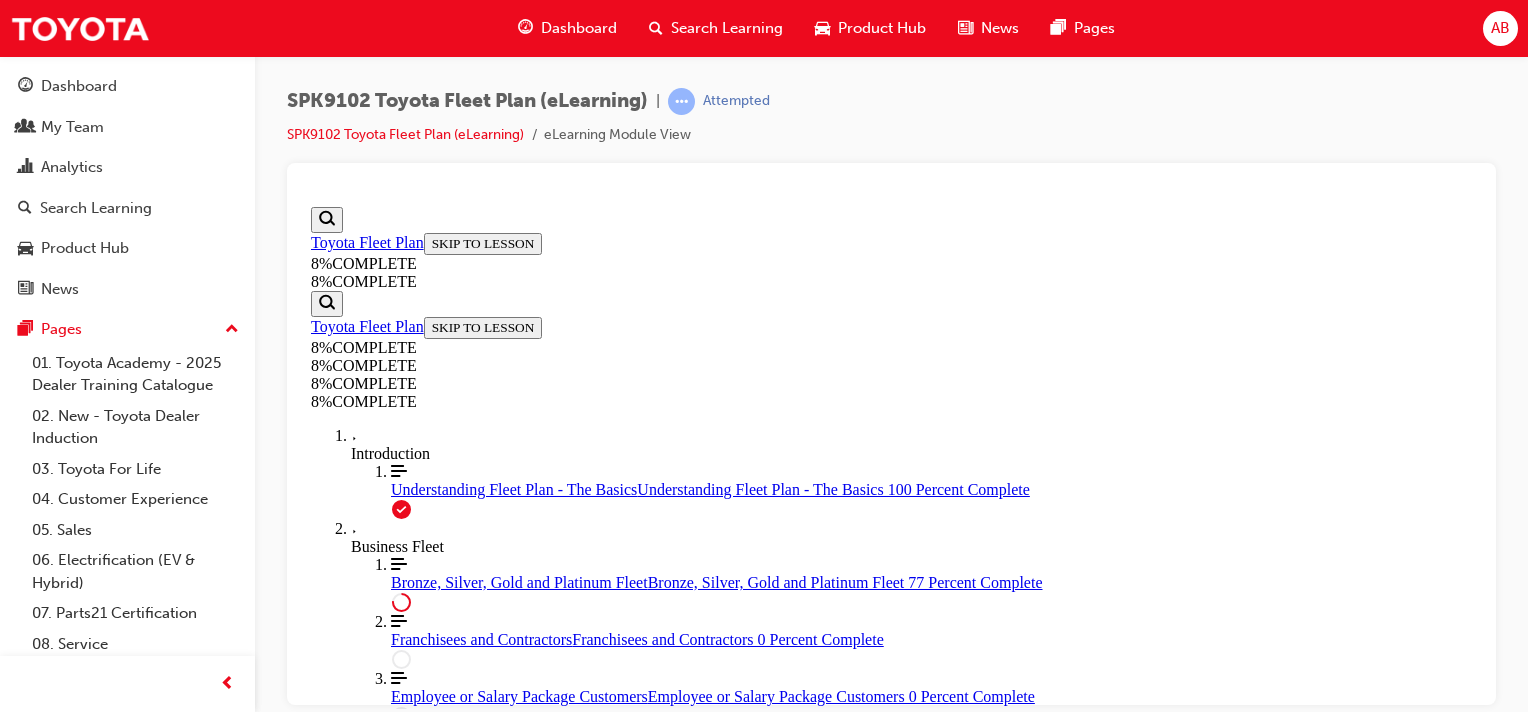 click on "SUBMIT" at bounding box center [344, 6408] 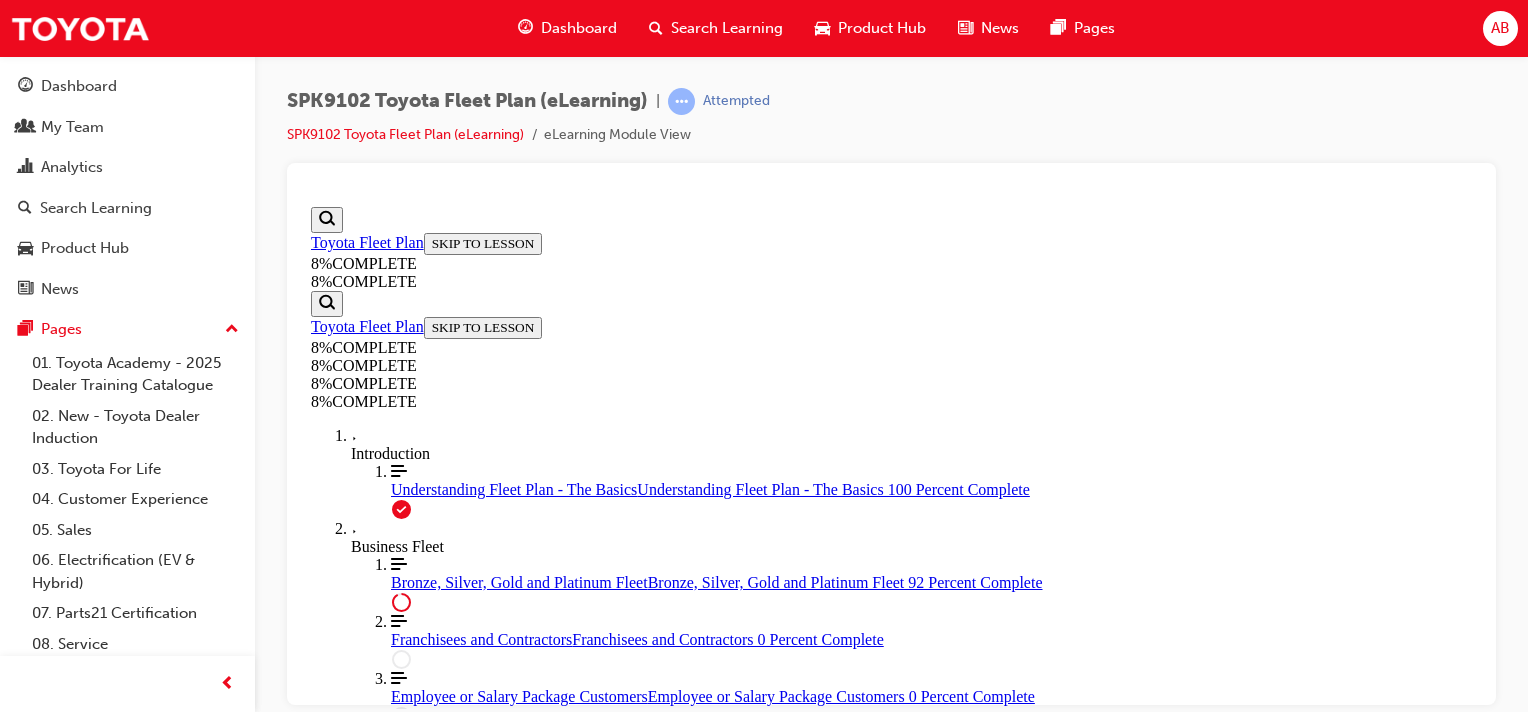 scroll, scrollTop: 7298, scrollLeft: 0, axis: vertical 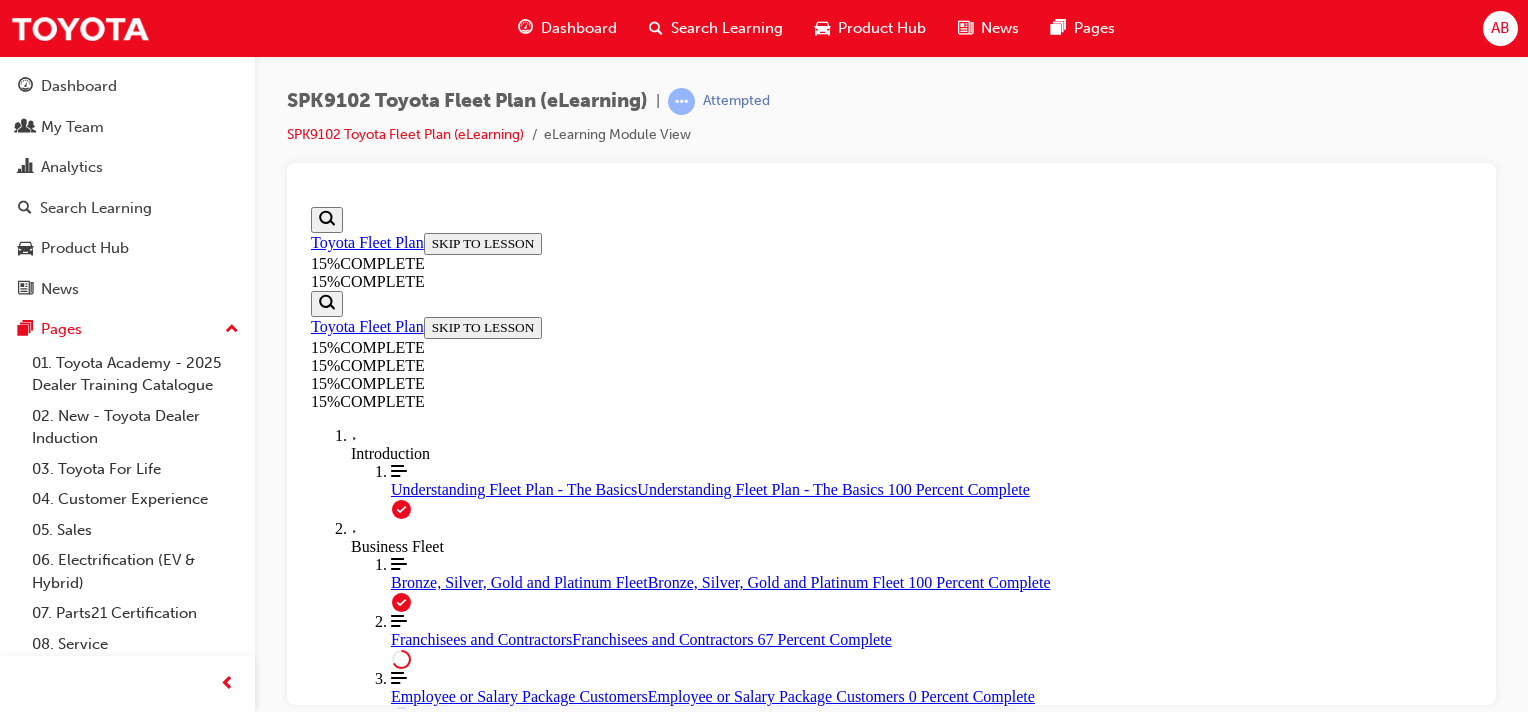 click on "CONTINUE" at bounding box center [354, 2014] 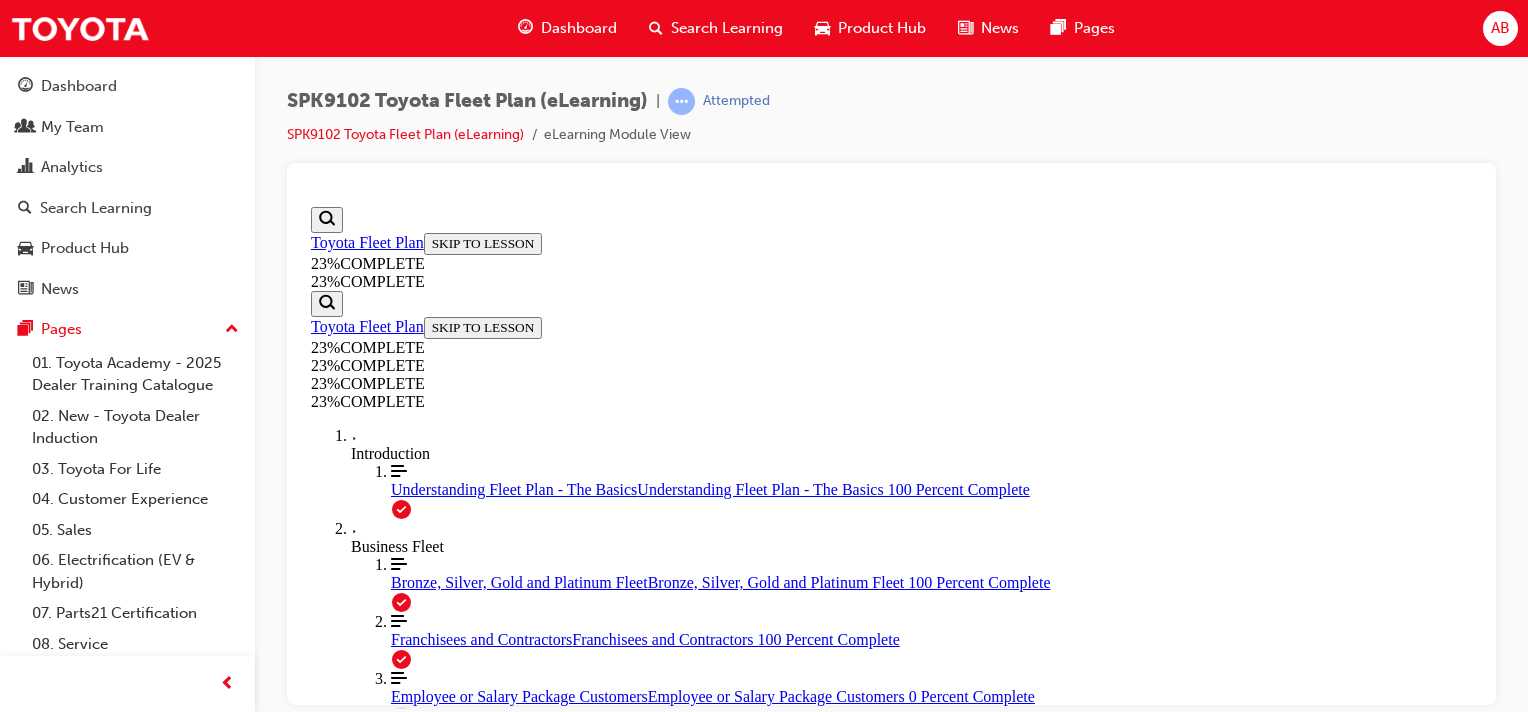 scroll, scrollTop: 0, scrollLeft: 0, axis: both 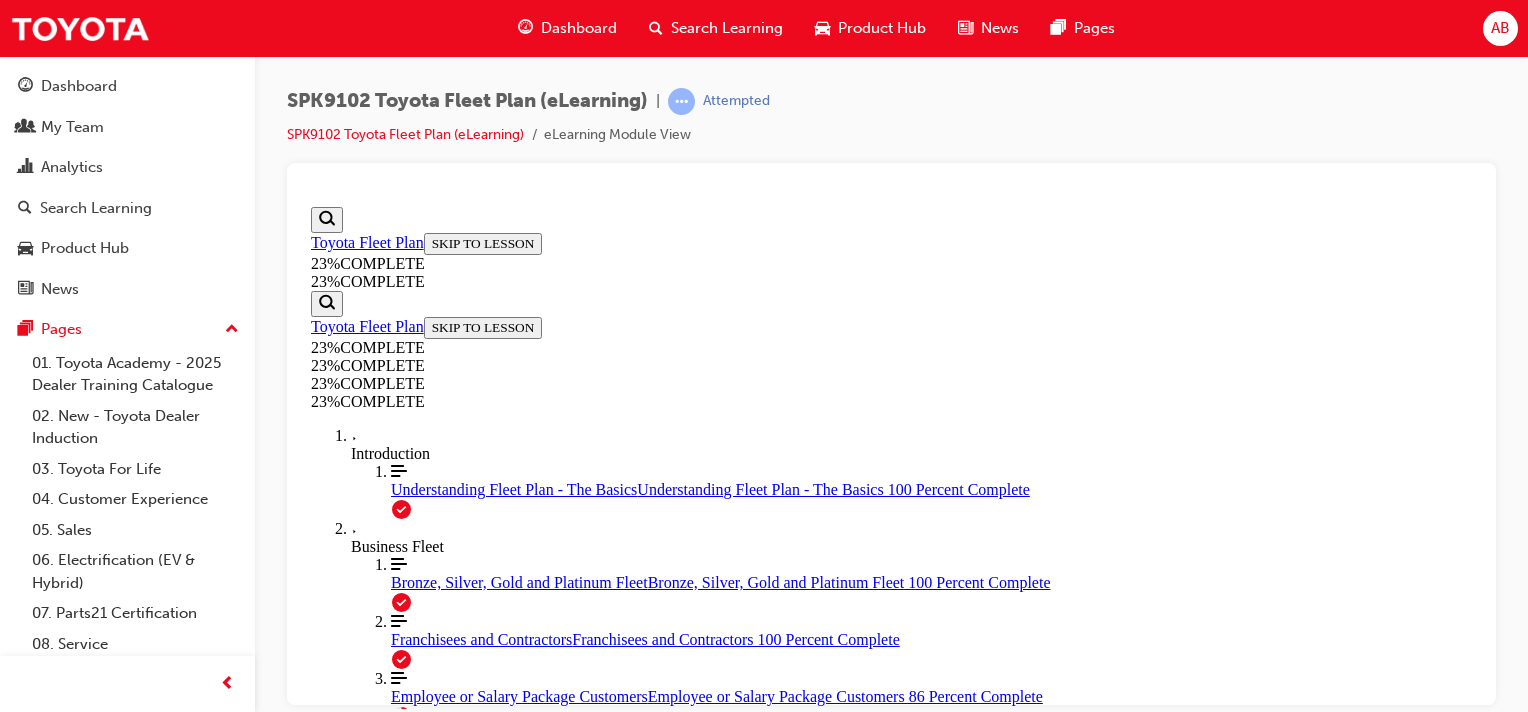 click on "CONTINUE" at bounding box center (354, 2939) 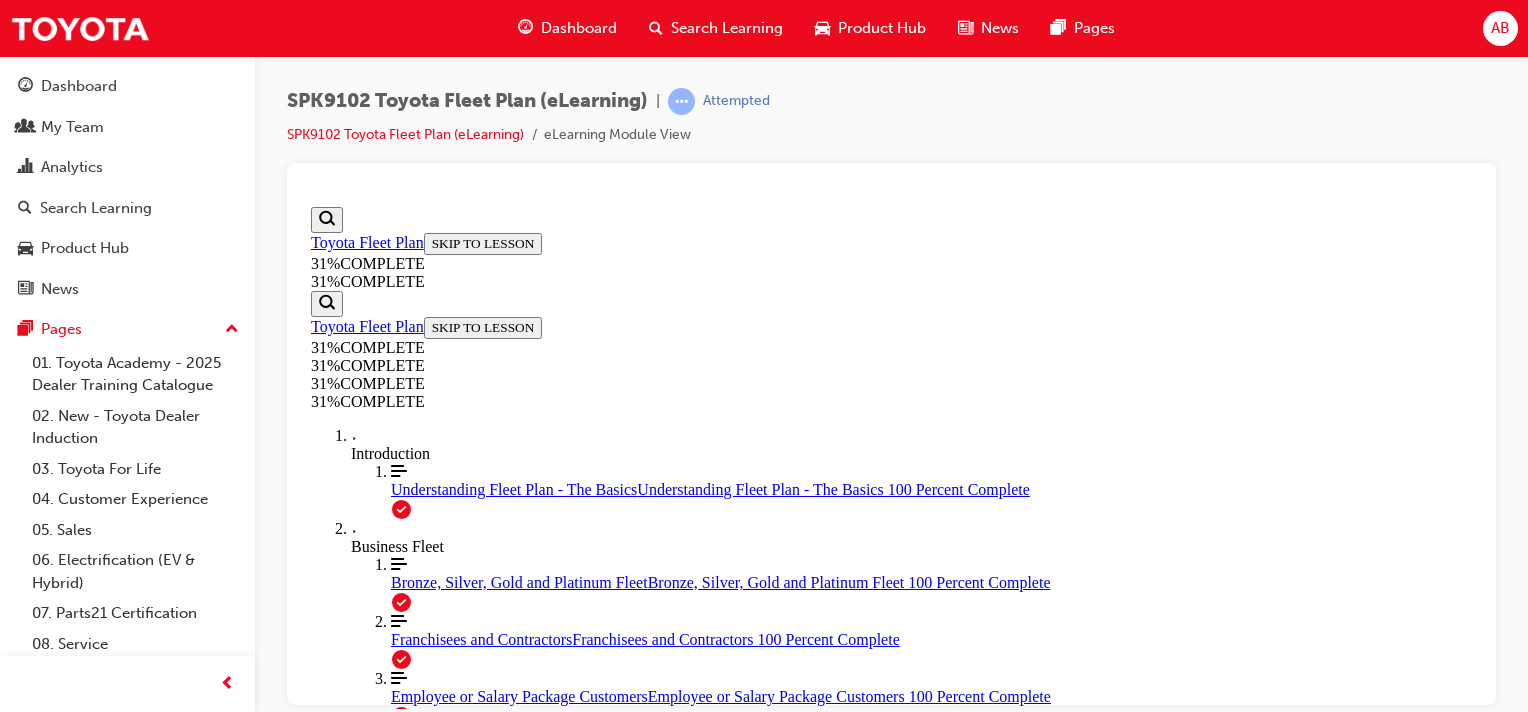 scroll, scrollTop: 1140, scrollLeft: 0, axis: vertical 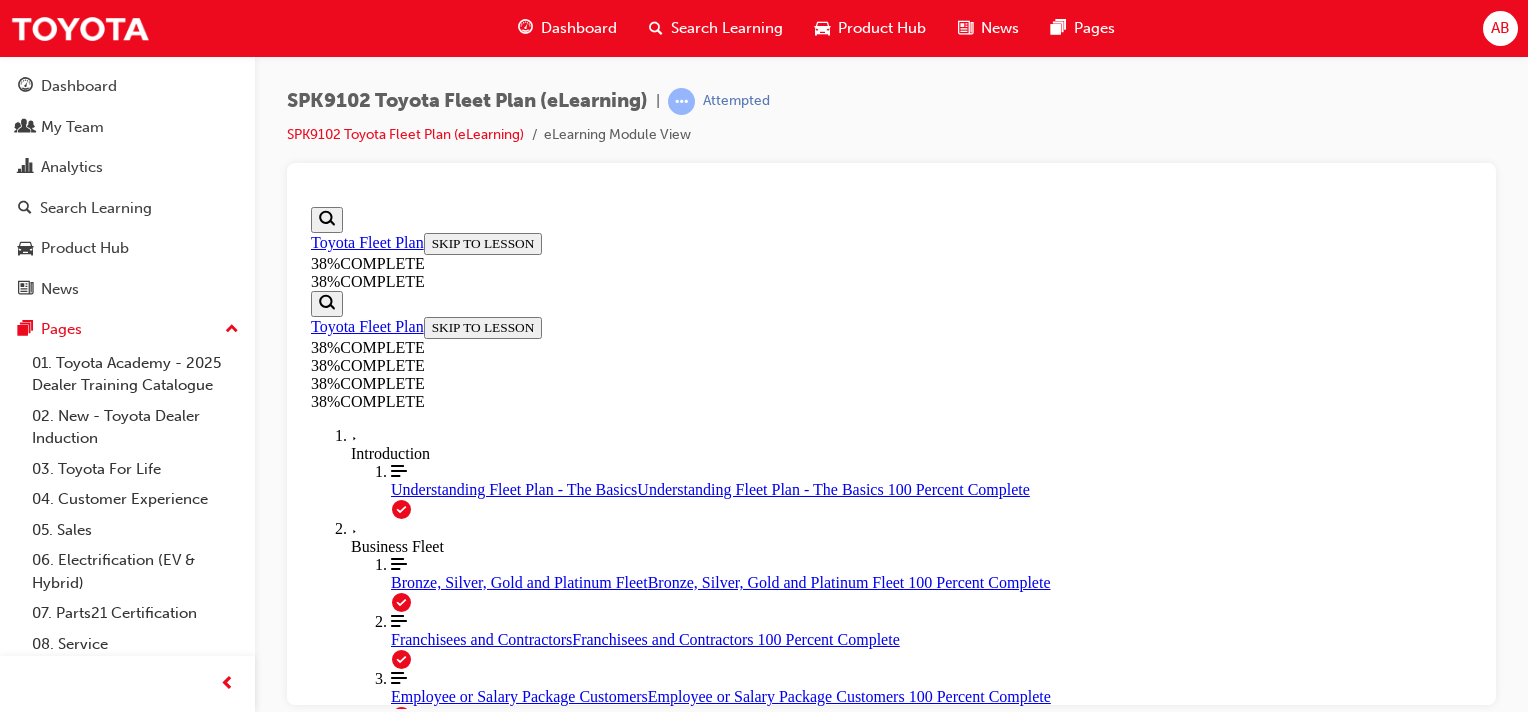 click on "CONTINUE" at bounding box center [354, 3615] 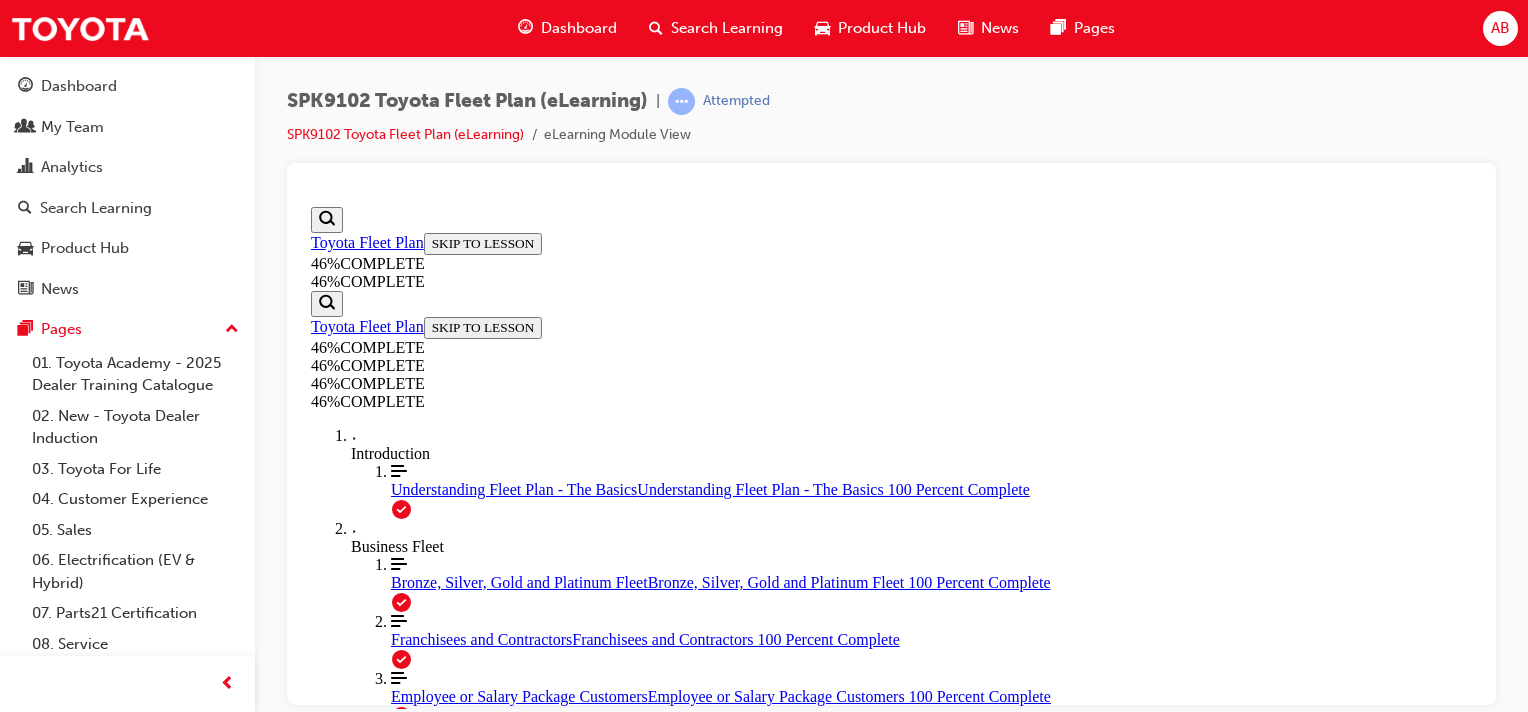 scroll, scrollTop: 0, scrollLeft: 0, axis: both 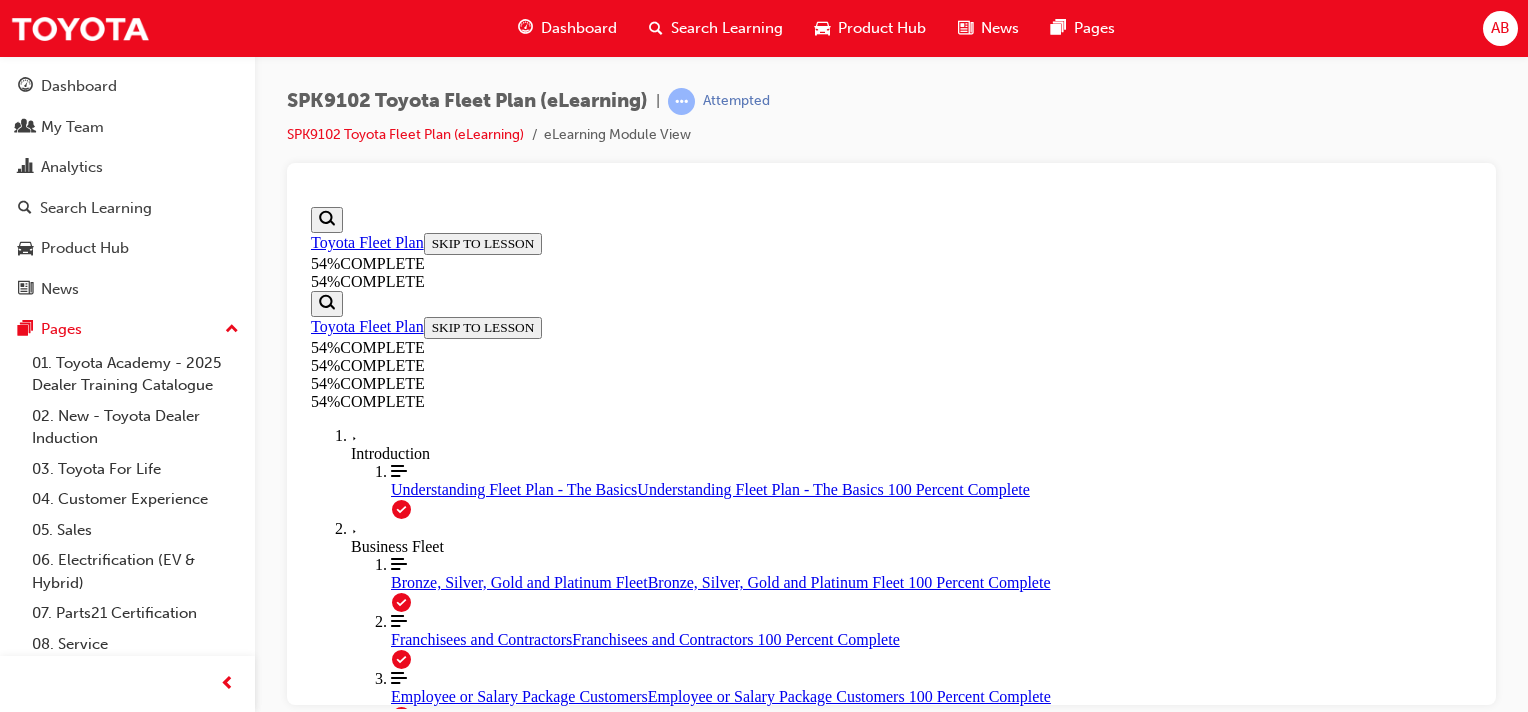 click on "CONTINUE" at bounding box center [354, 1843] 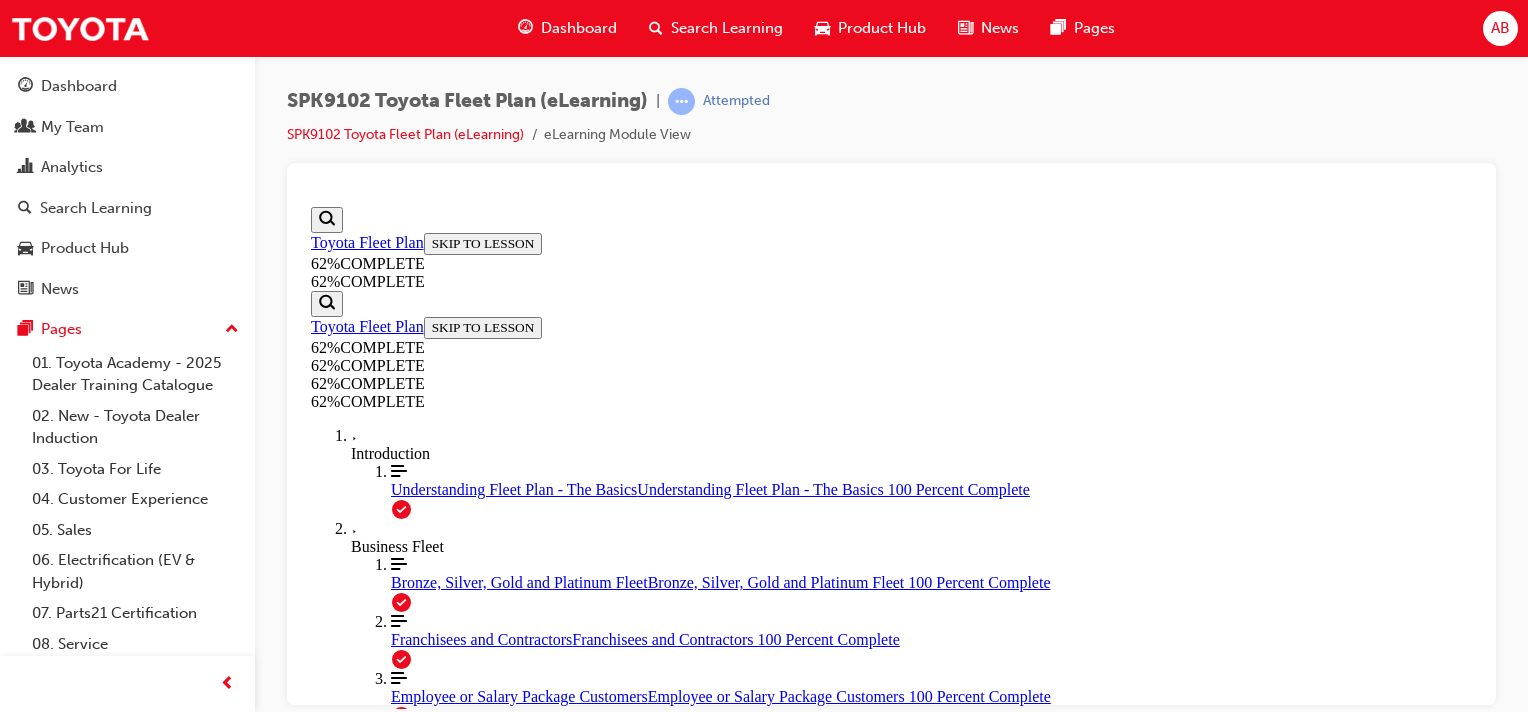 scroll, scrollTop: 0, scrollLeft: 0, axis: both 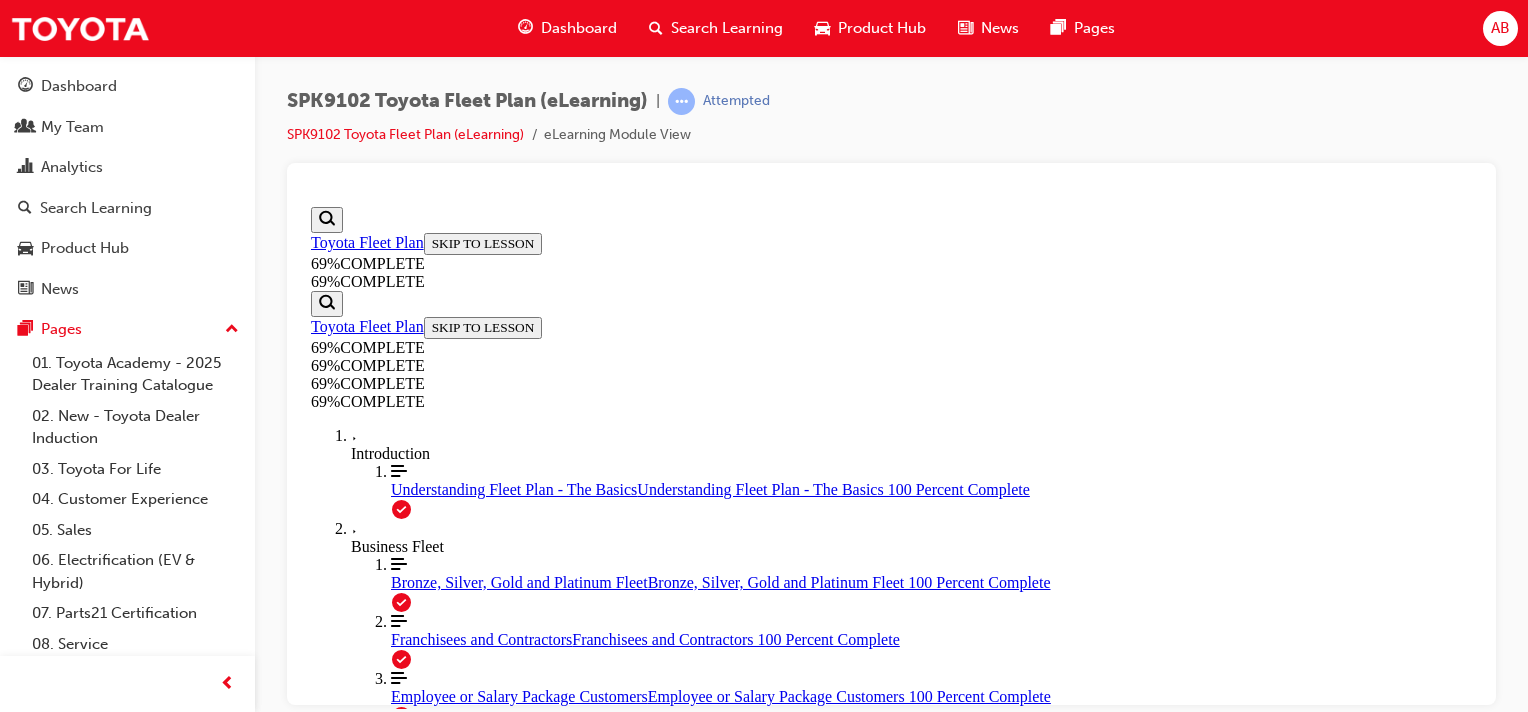 click on "CONTINUE" at bounding box center [354, 3744] 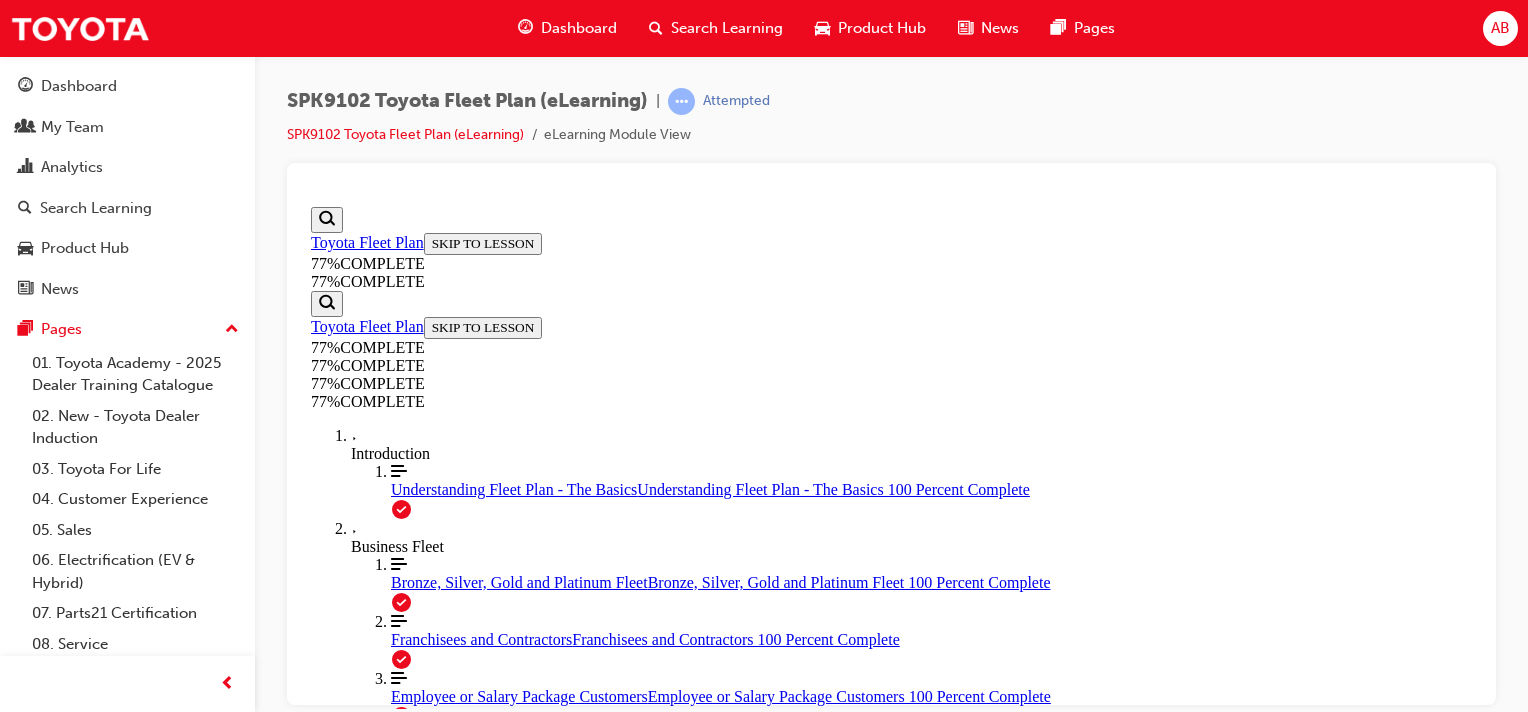 scroll, scrollTop: 0, scrollLeft: 0, axis: both 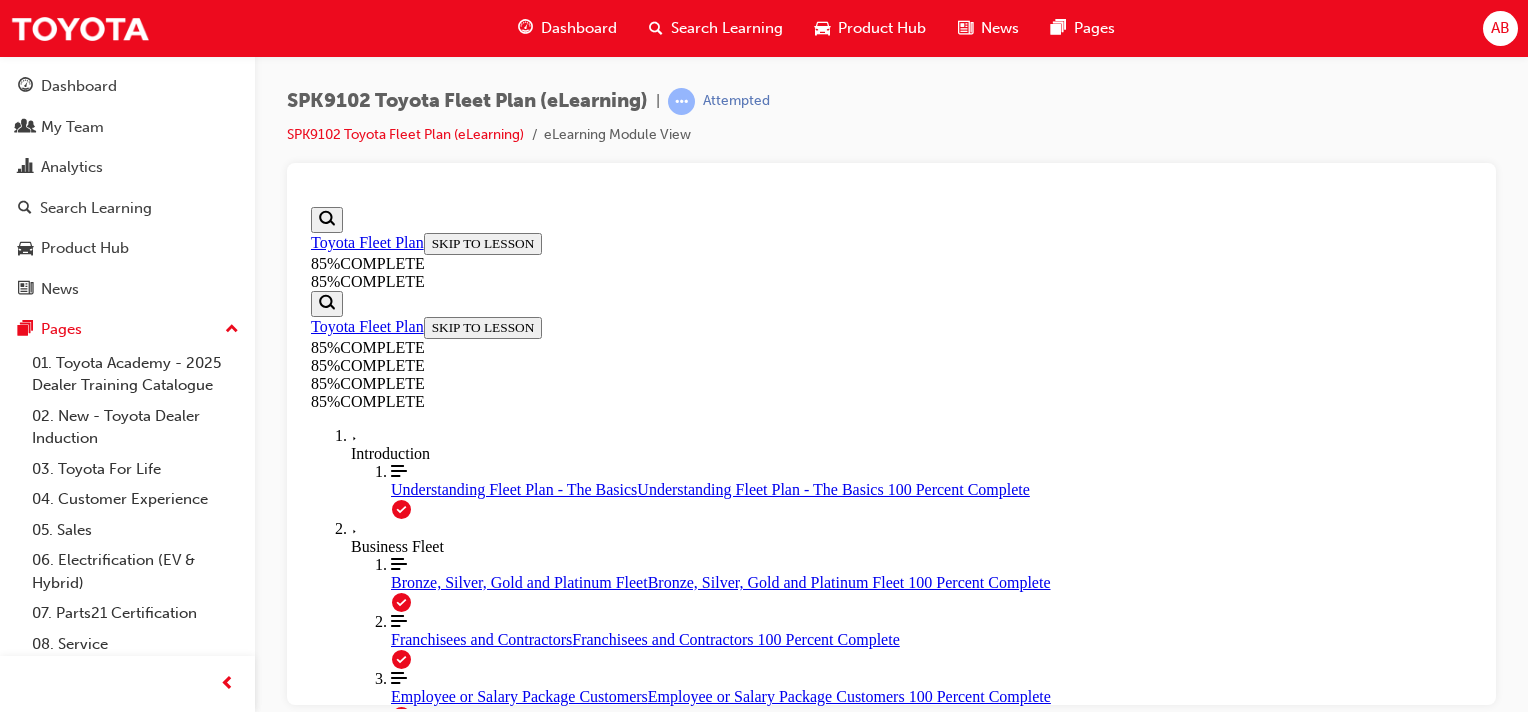 click on "START   More Caret pointing down" at bounding box center [345, 3725] 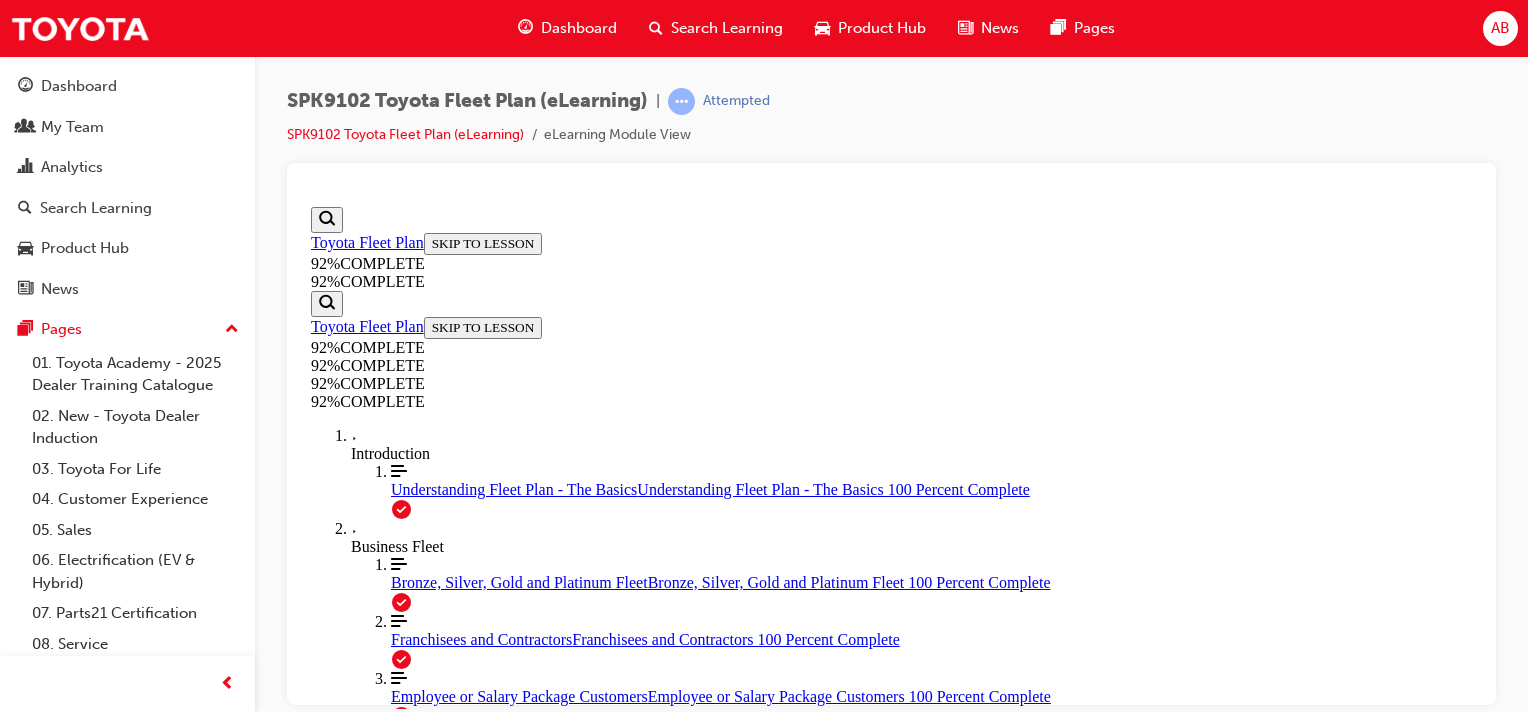 scroll, scrollTop: 0, scrollLeft: 0, axis: both 